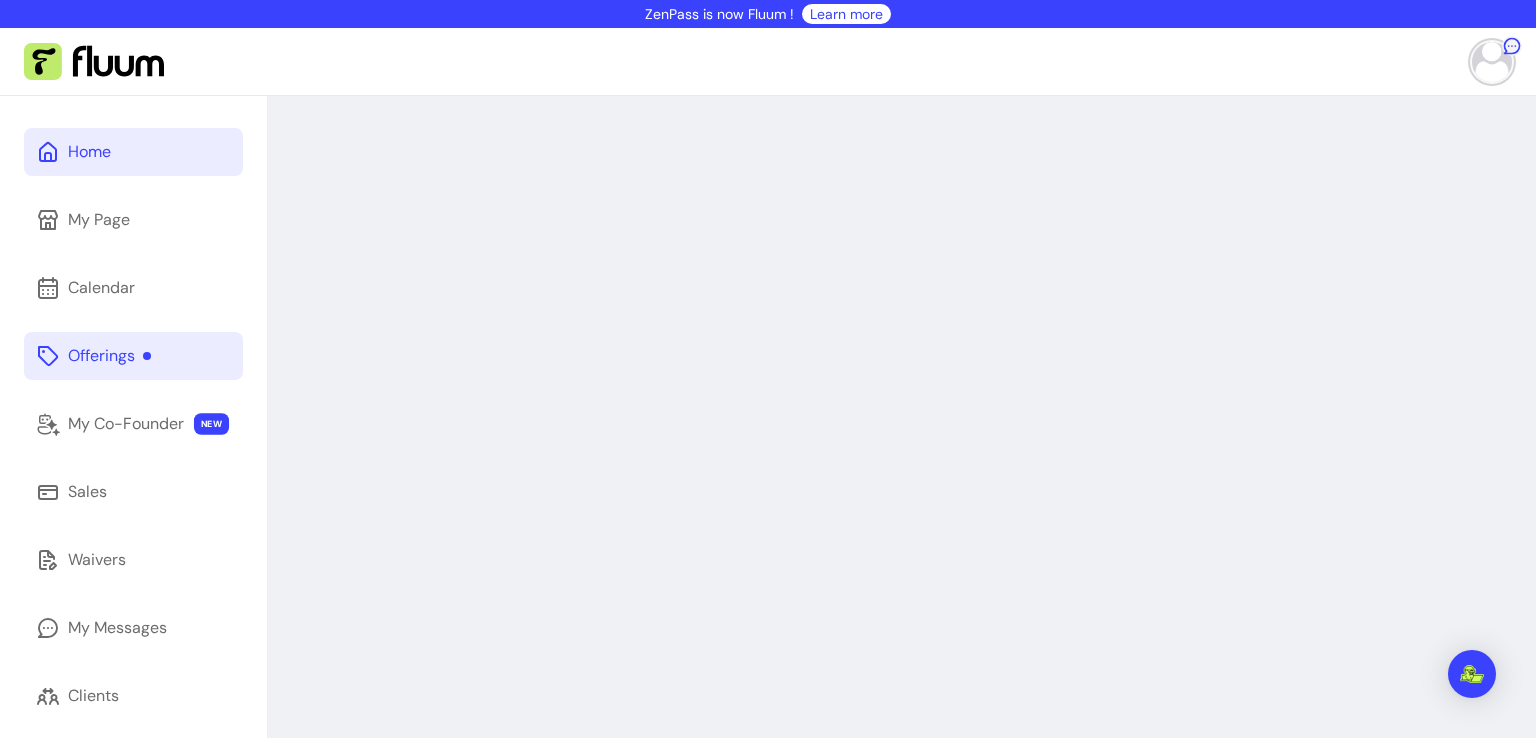 scroll, scrollTop: 0, scrollLeft: 0, axis: both 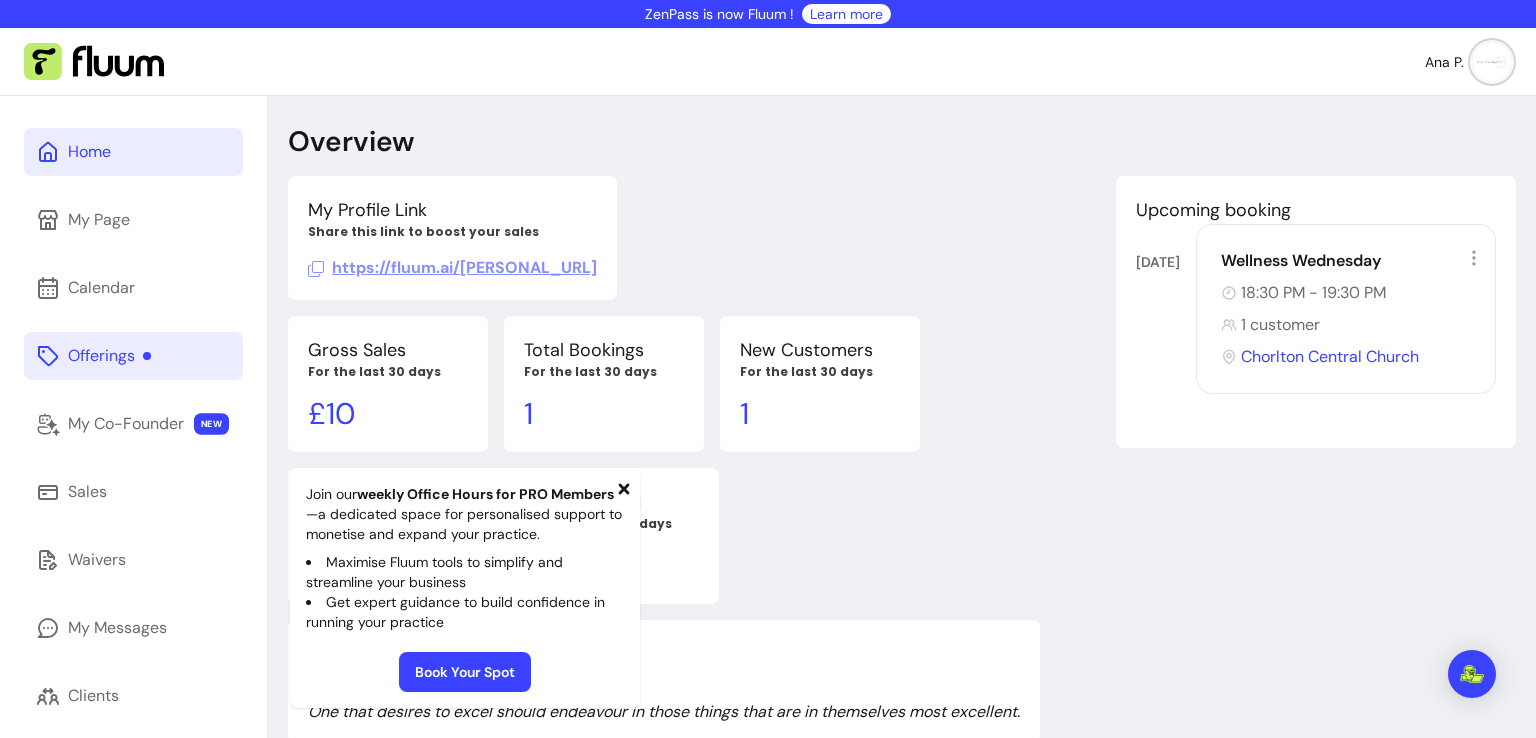 click on "Offerings" at bounding box center (109, 356) 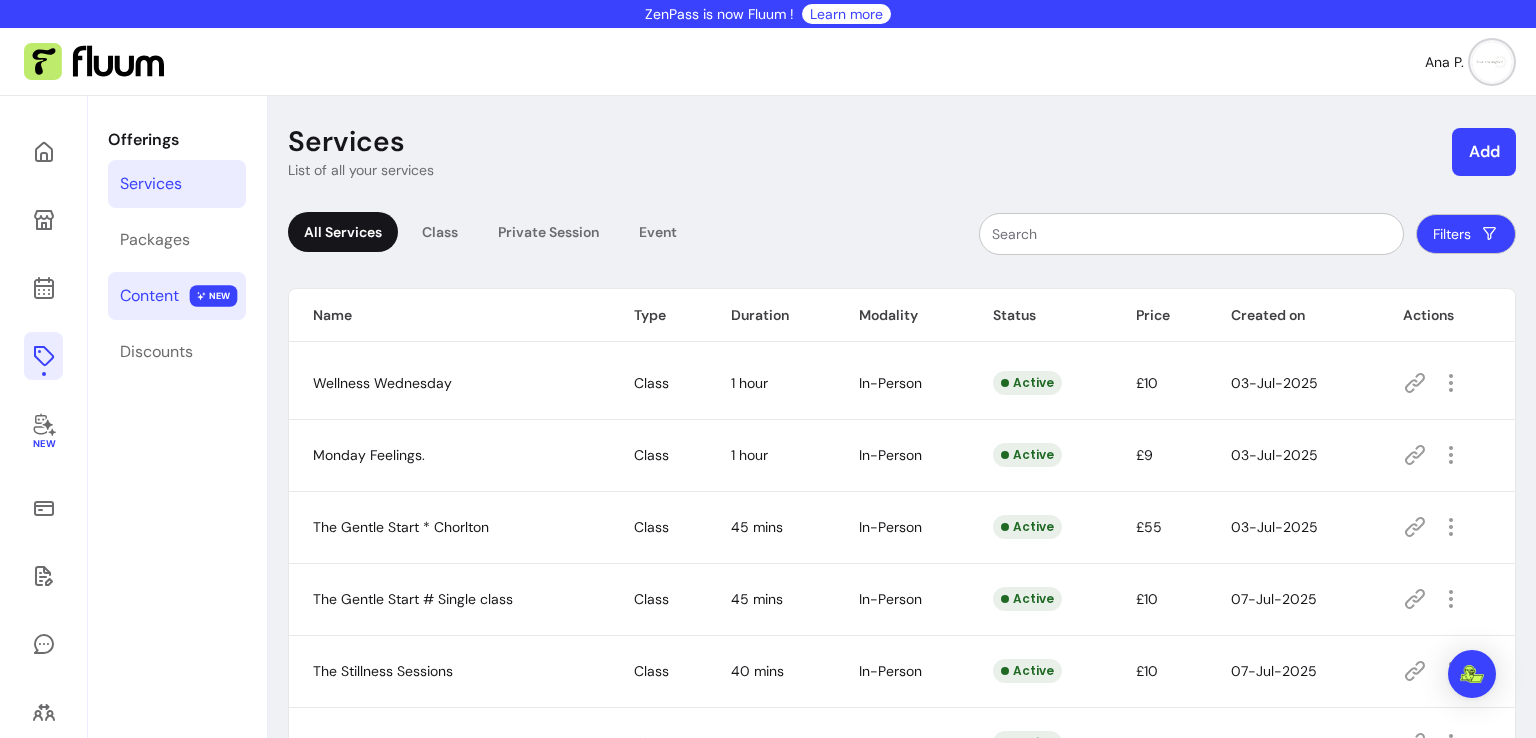 click on "Content" at bounding box center (149, 296) 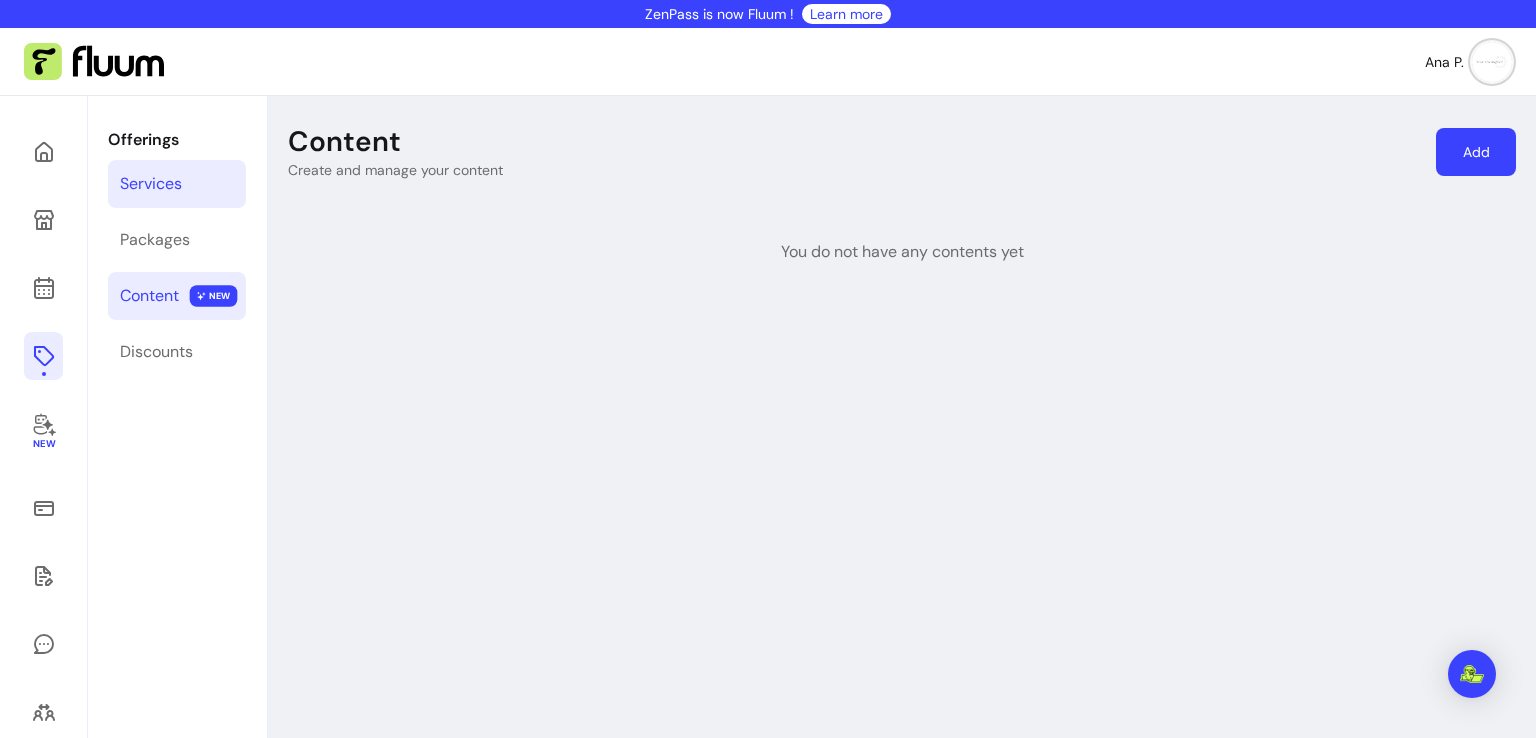 click on "Services" at bounding box center (151, 184) 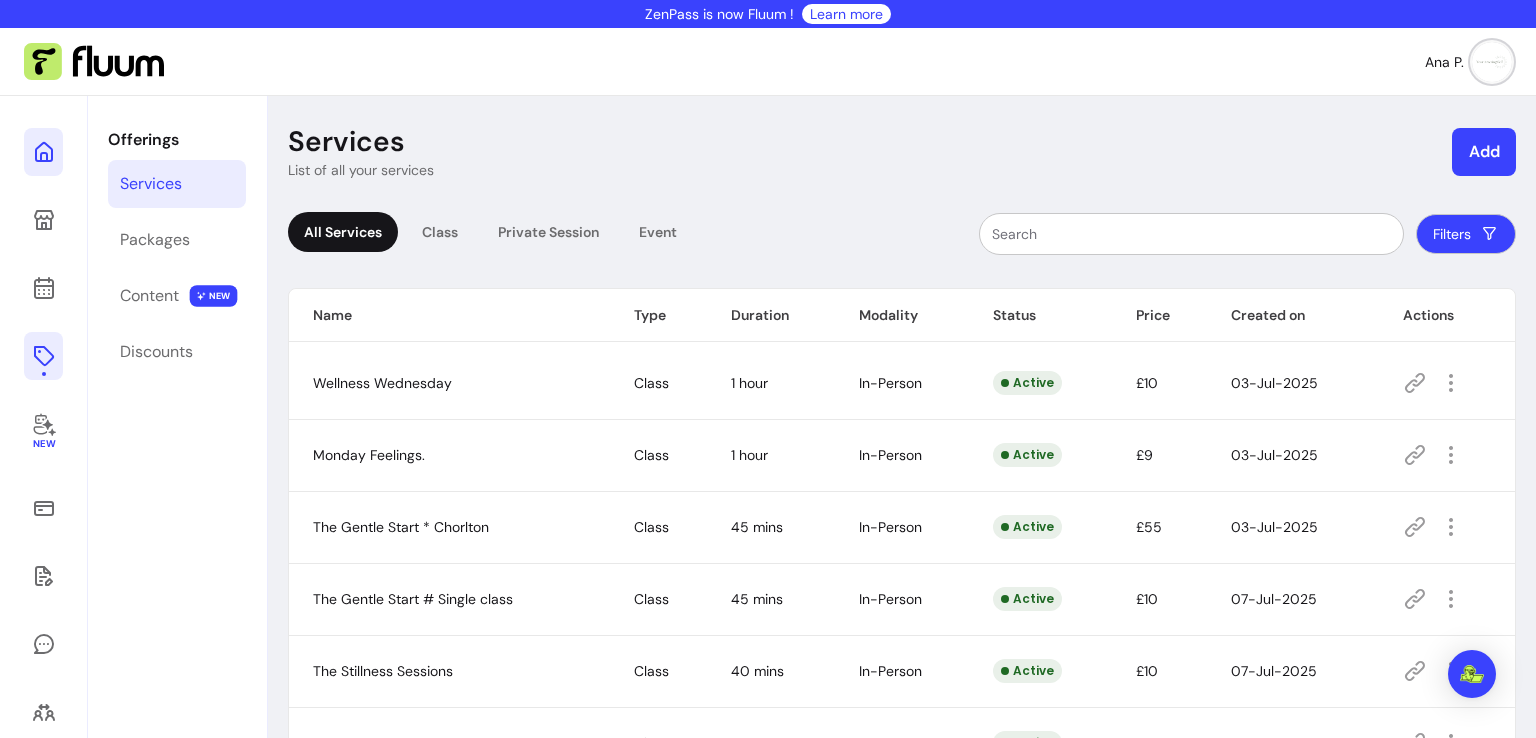 click 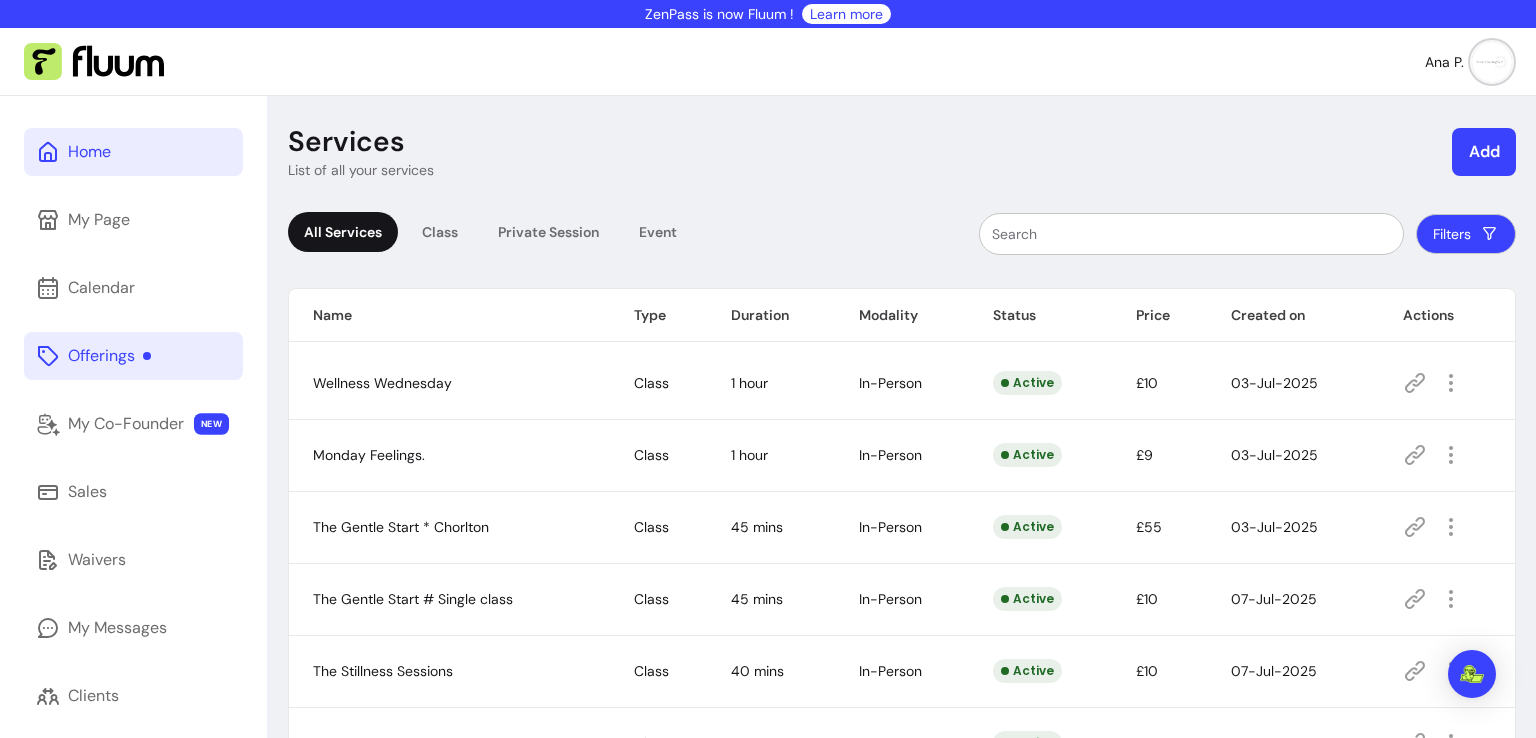 click 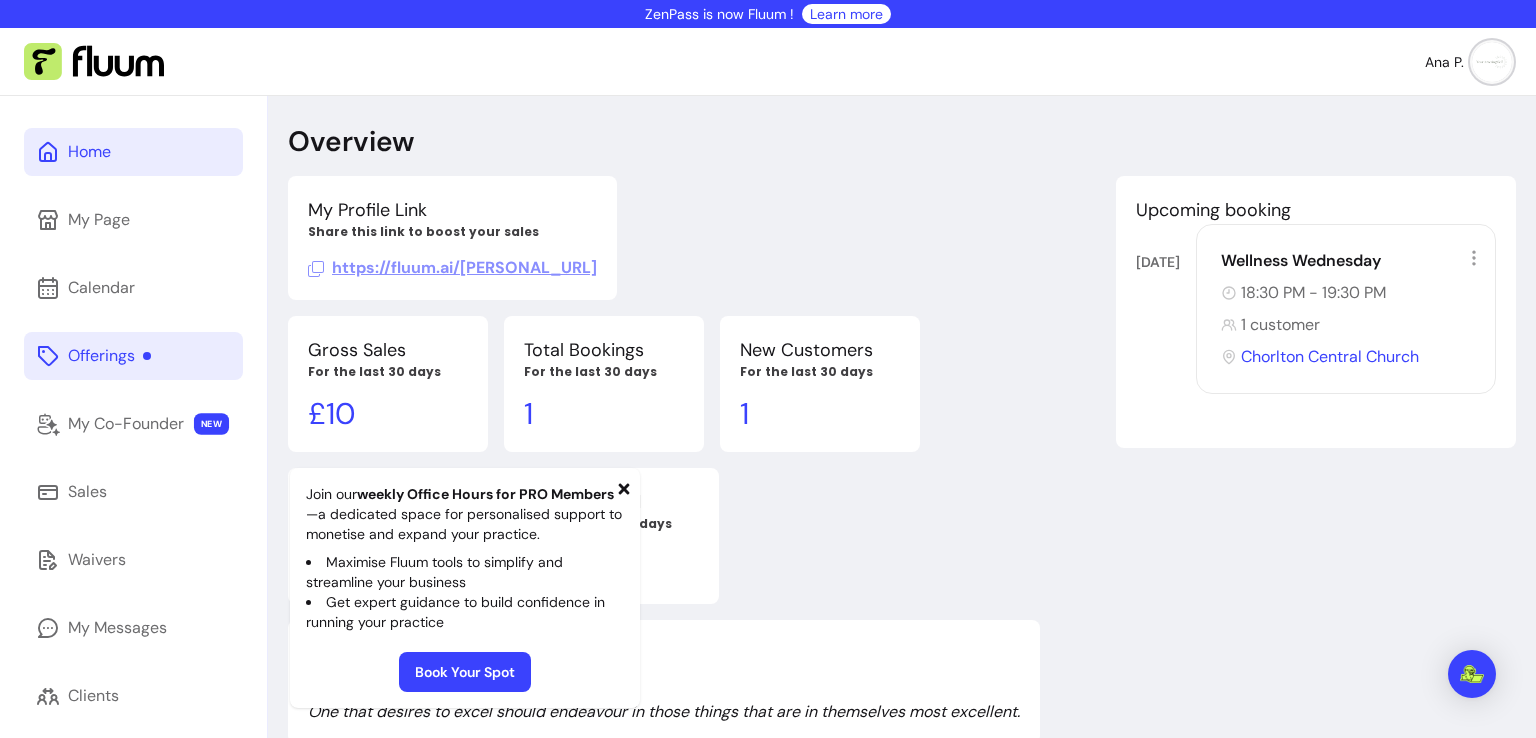 click 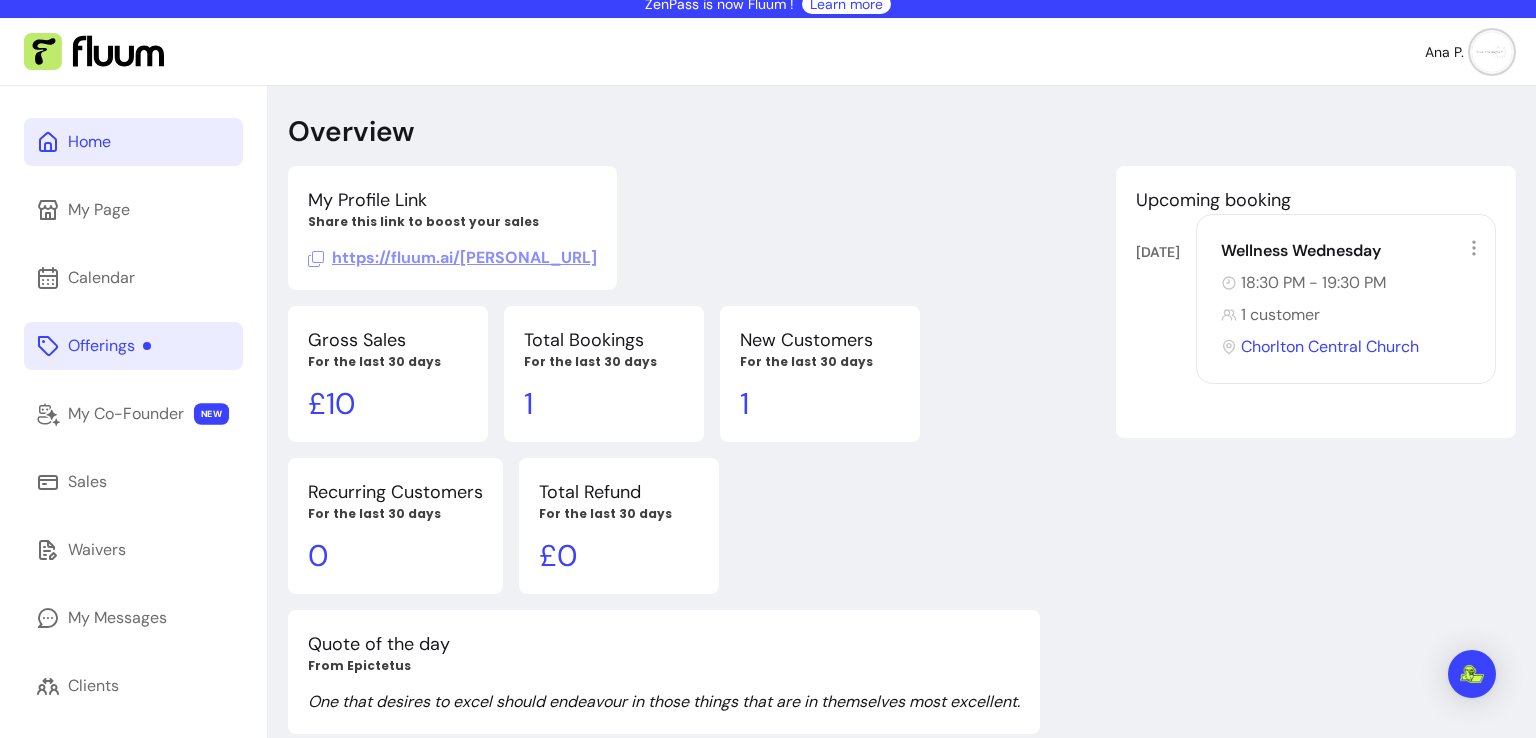 scroll, scrollTop: 0, scrollLeft: 0, axis: both 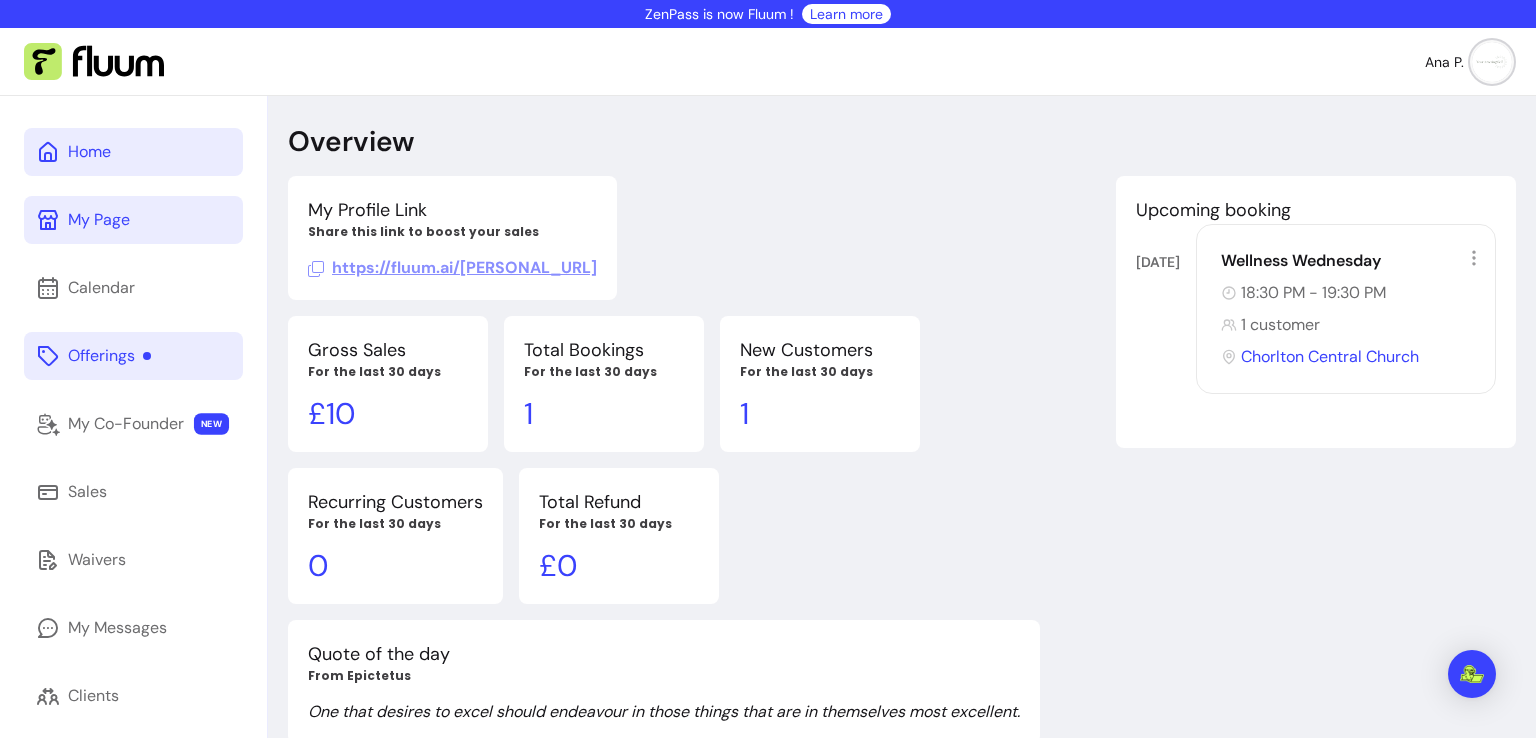 click on "My Page" at bounding box center [133, 220] 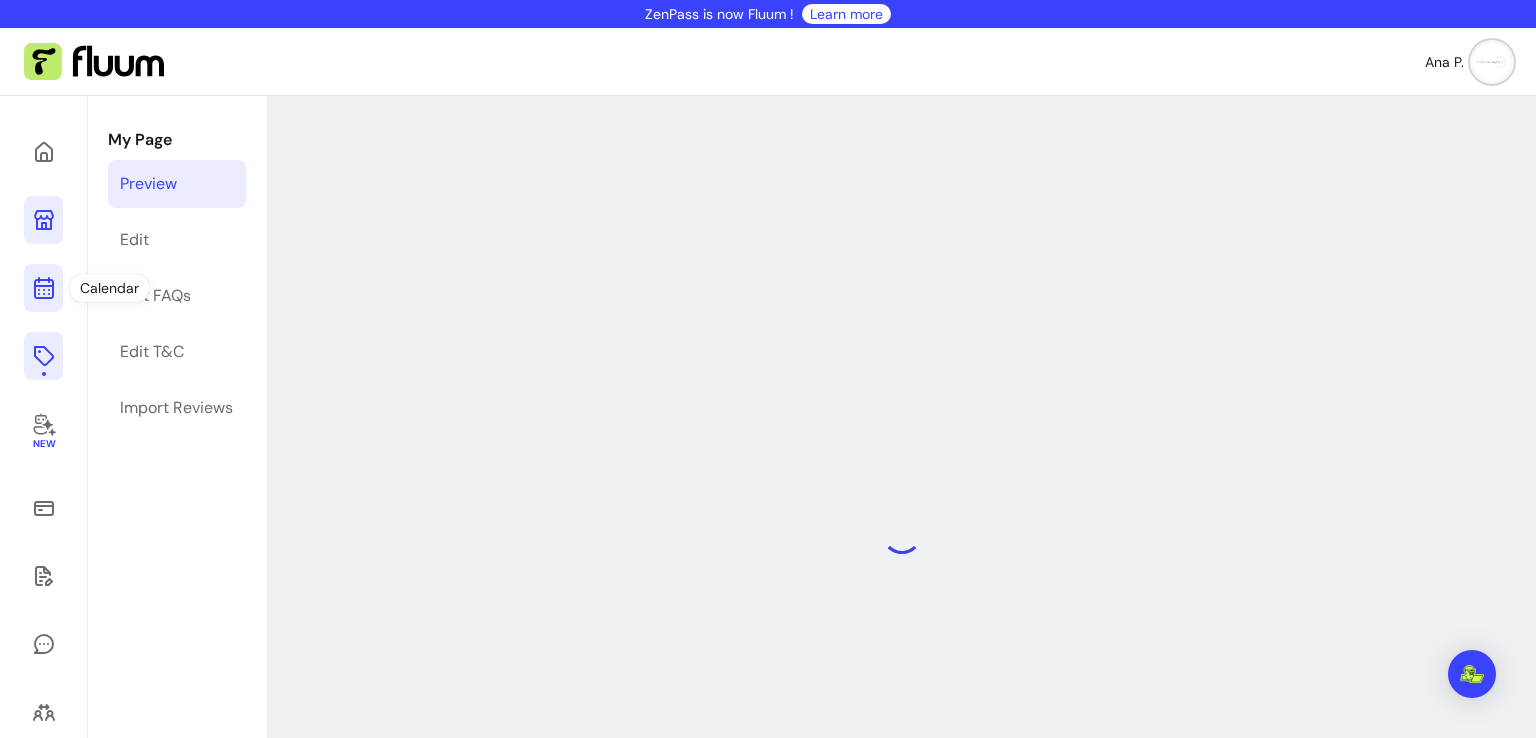 click 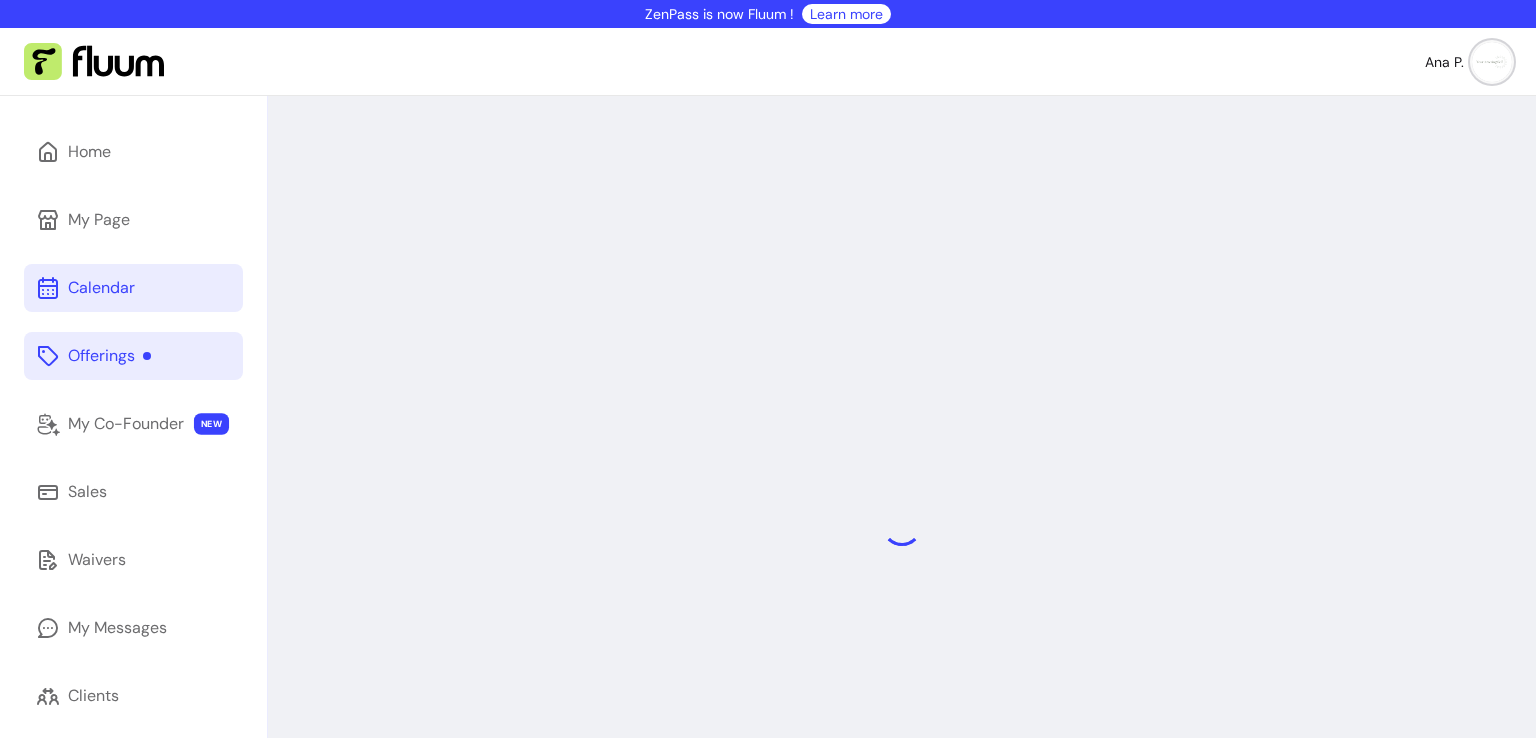 click on "Offerings" at bounding box center (109, 356) 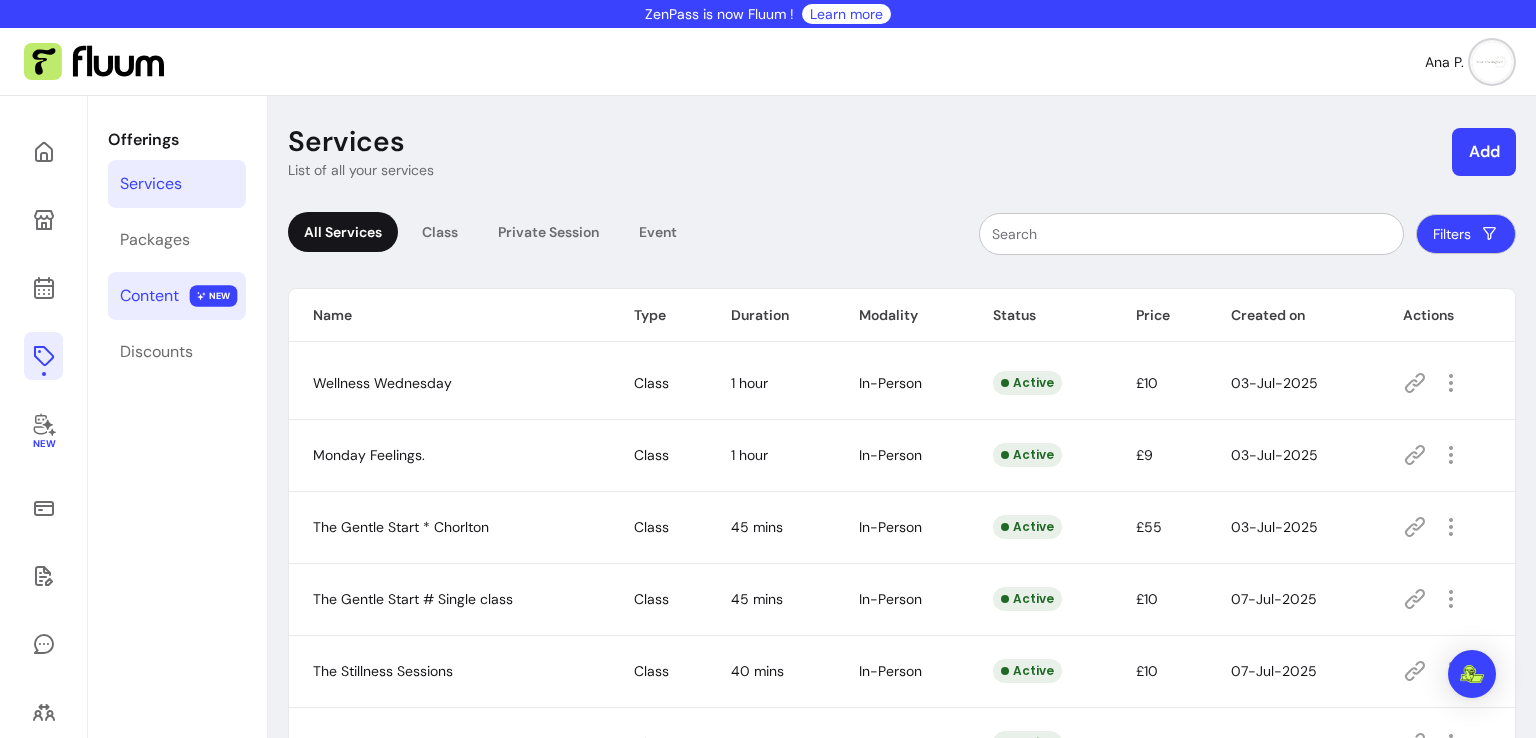 click on "Content" at bounding box center [149, 296] 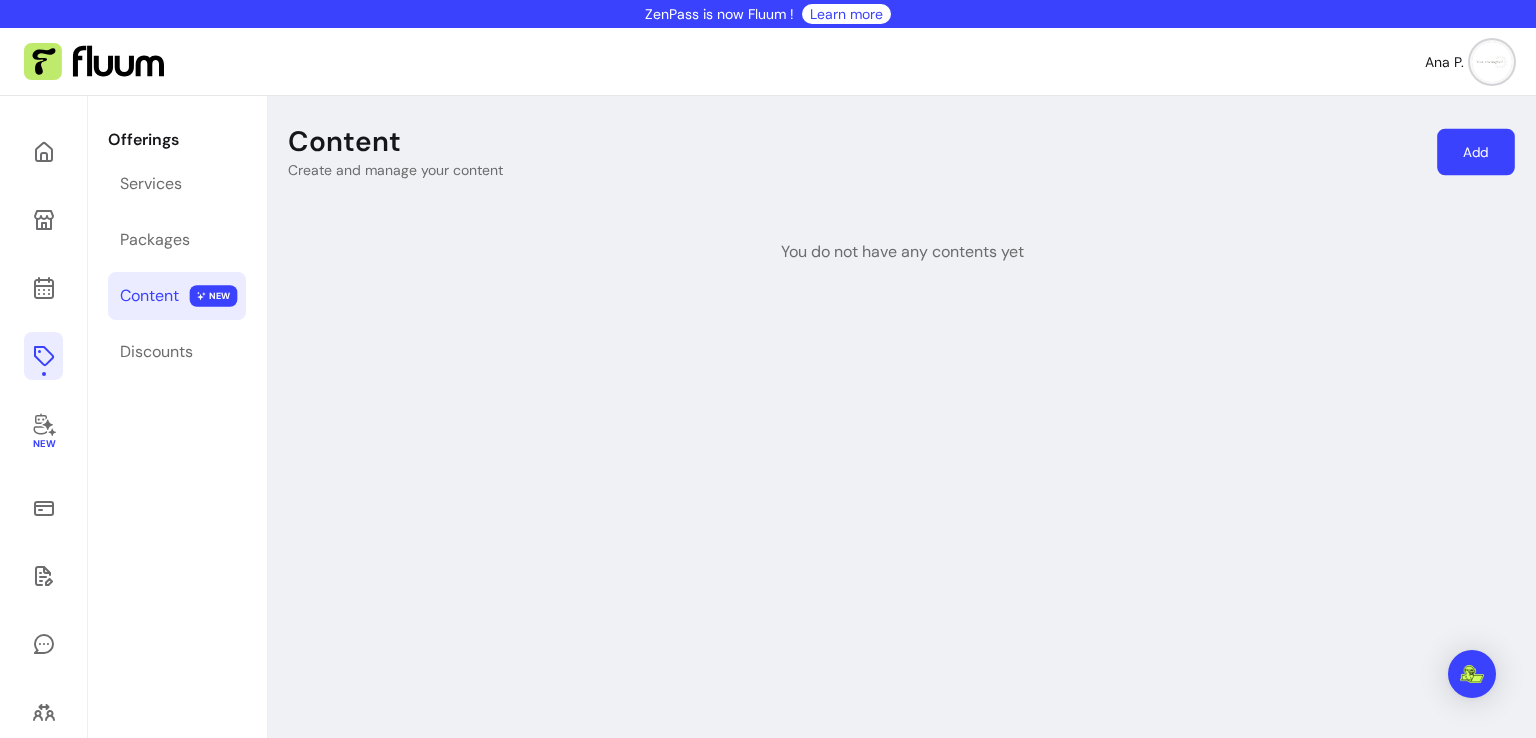click on "Add" at bounding box center [1476, 152] 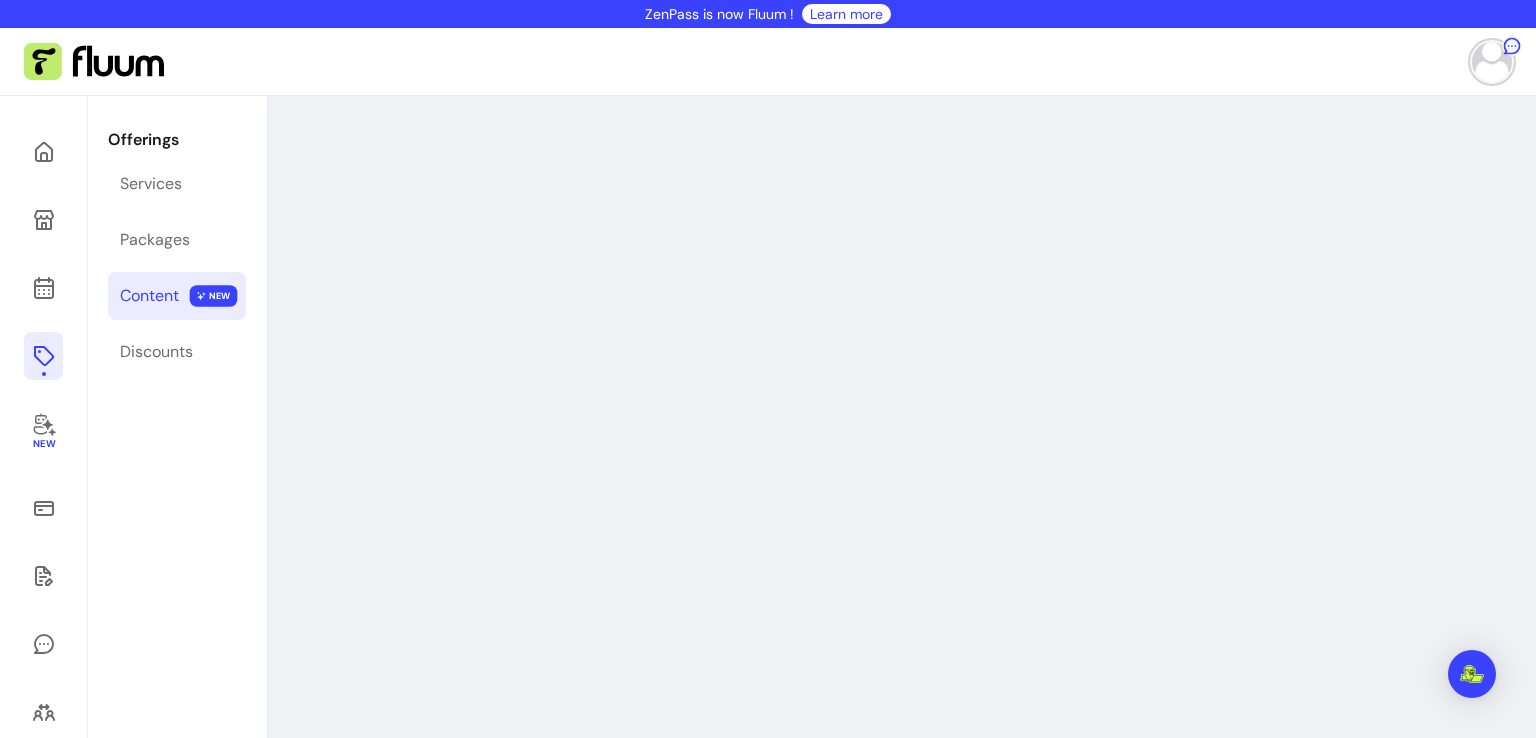 scroll, scrollTop: 0, scrollLeft: 0, axis: both 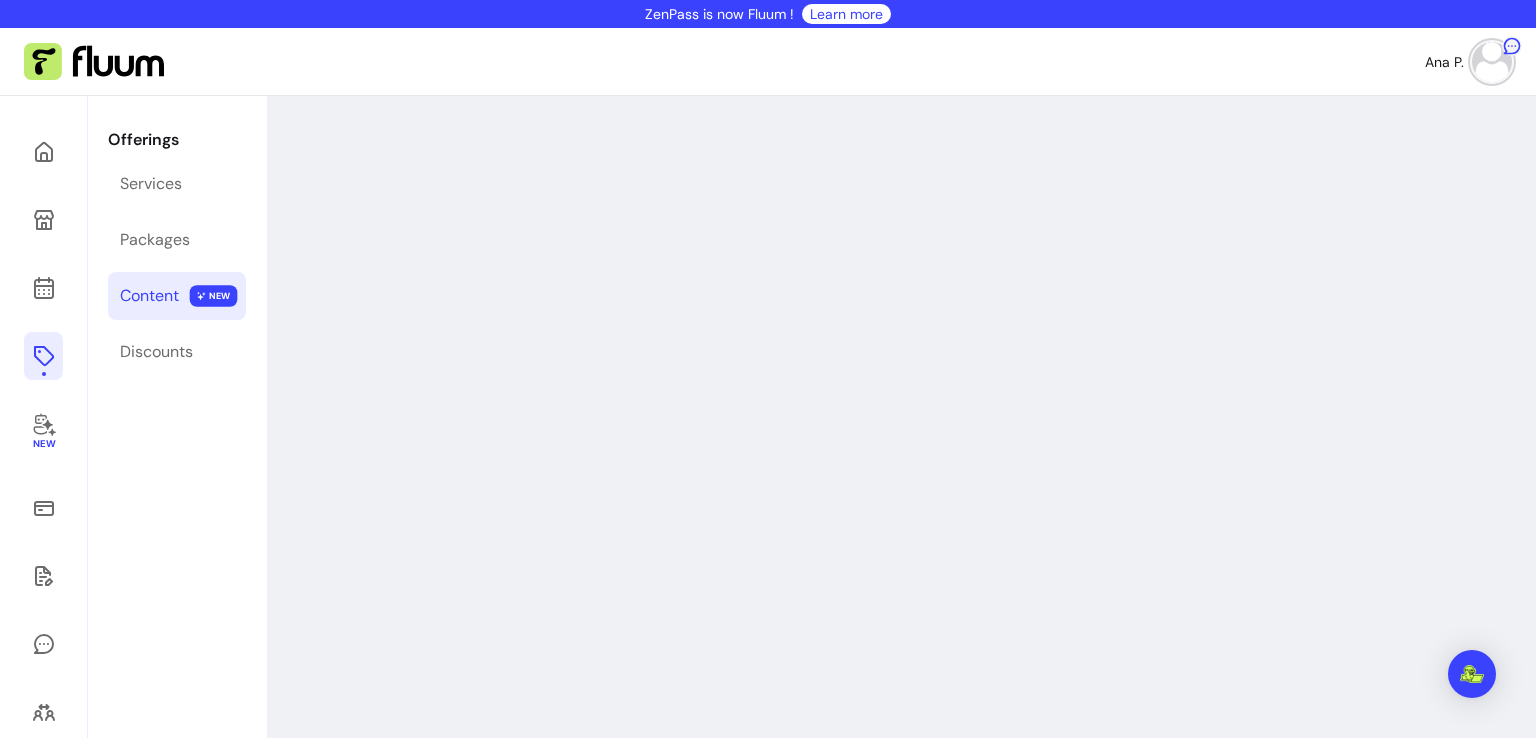 select on "***" 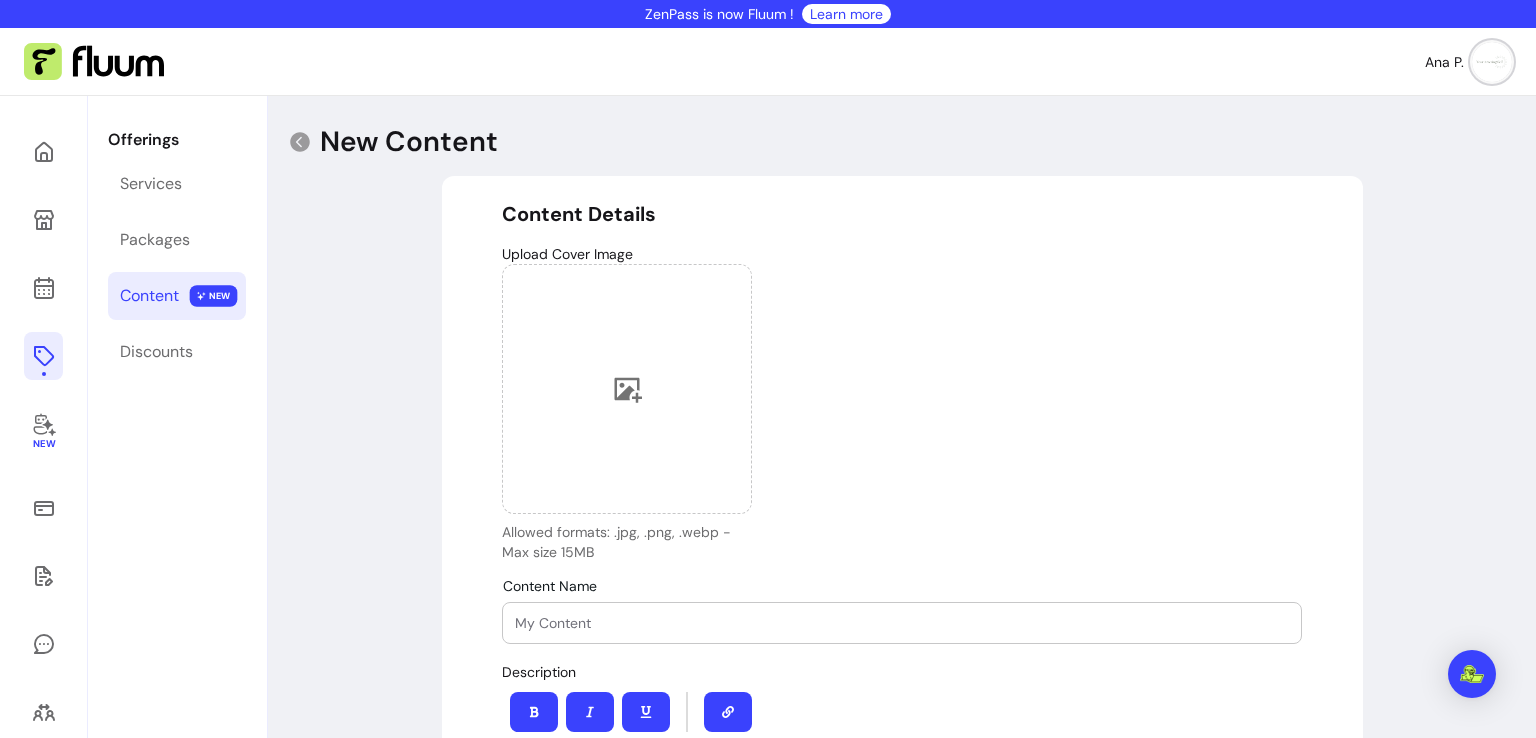 scroll, scrollTop: 358, scrollLeft: 0, axis: vertical 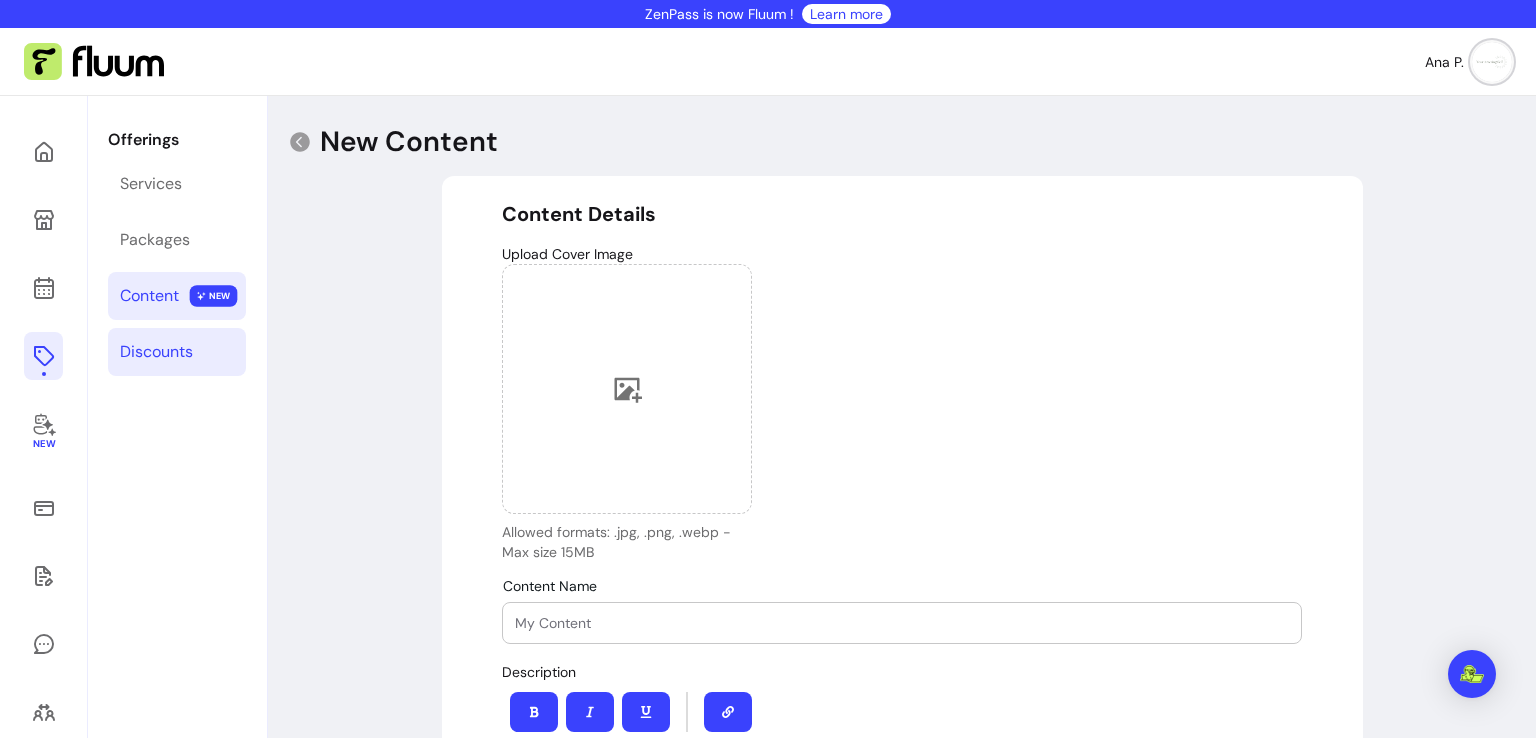 click on "Discounts" at bounding box center [156, 352] 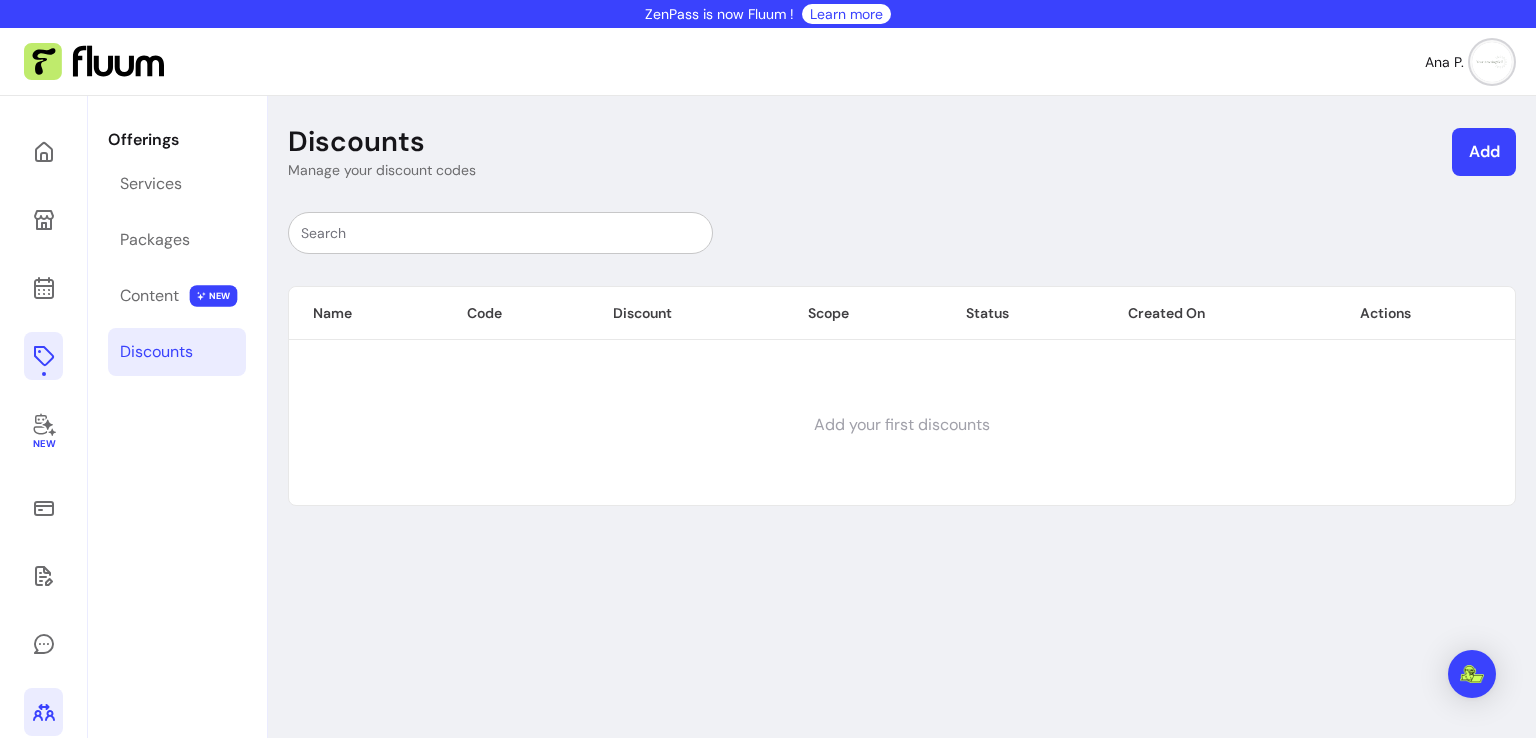 click 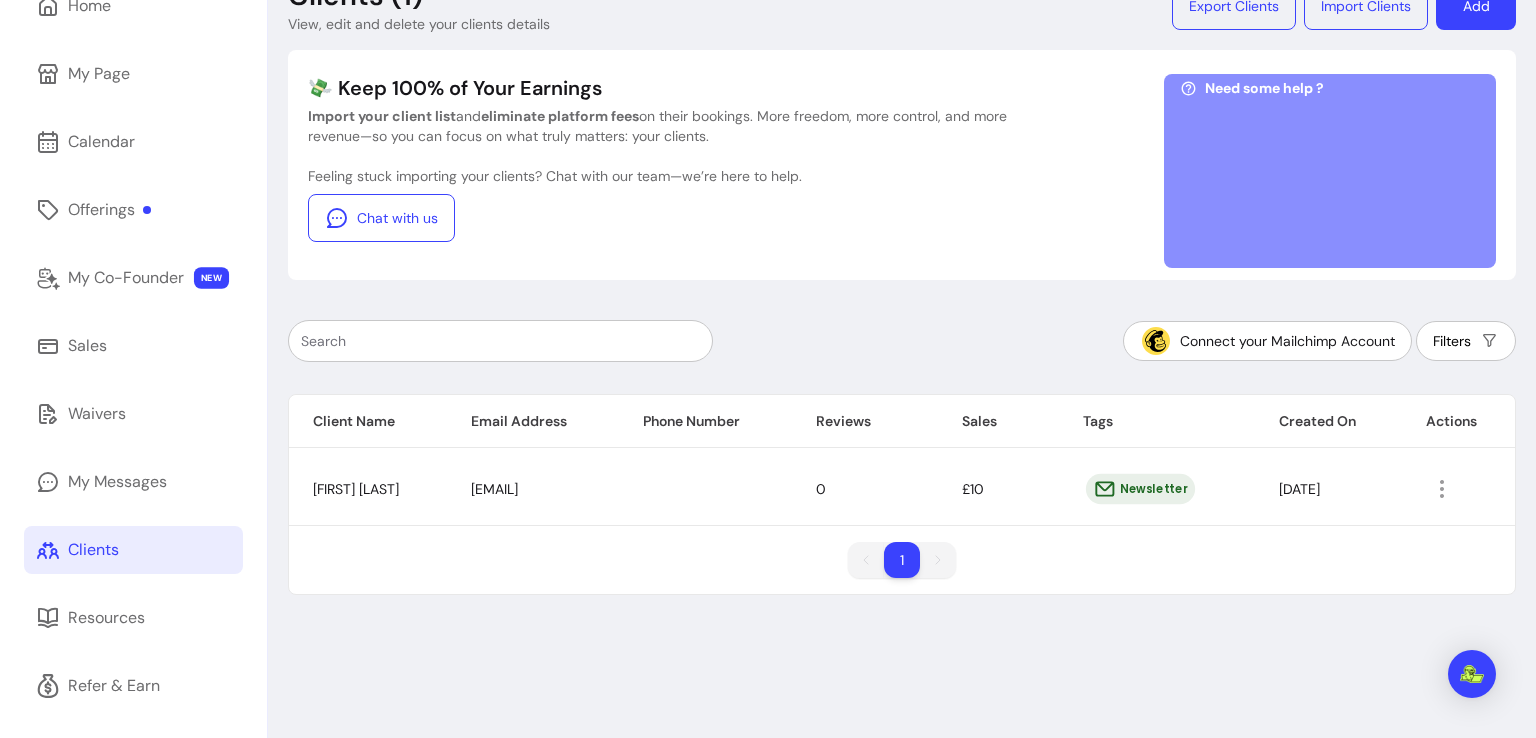 scroll, scrollTop: 191, scrollLeft: 0, axis: vertical 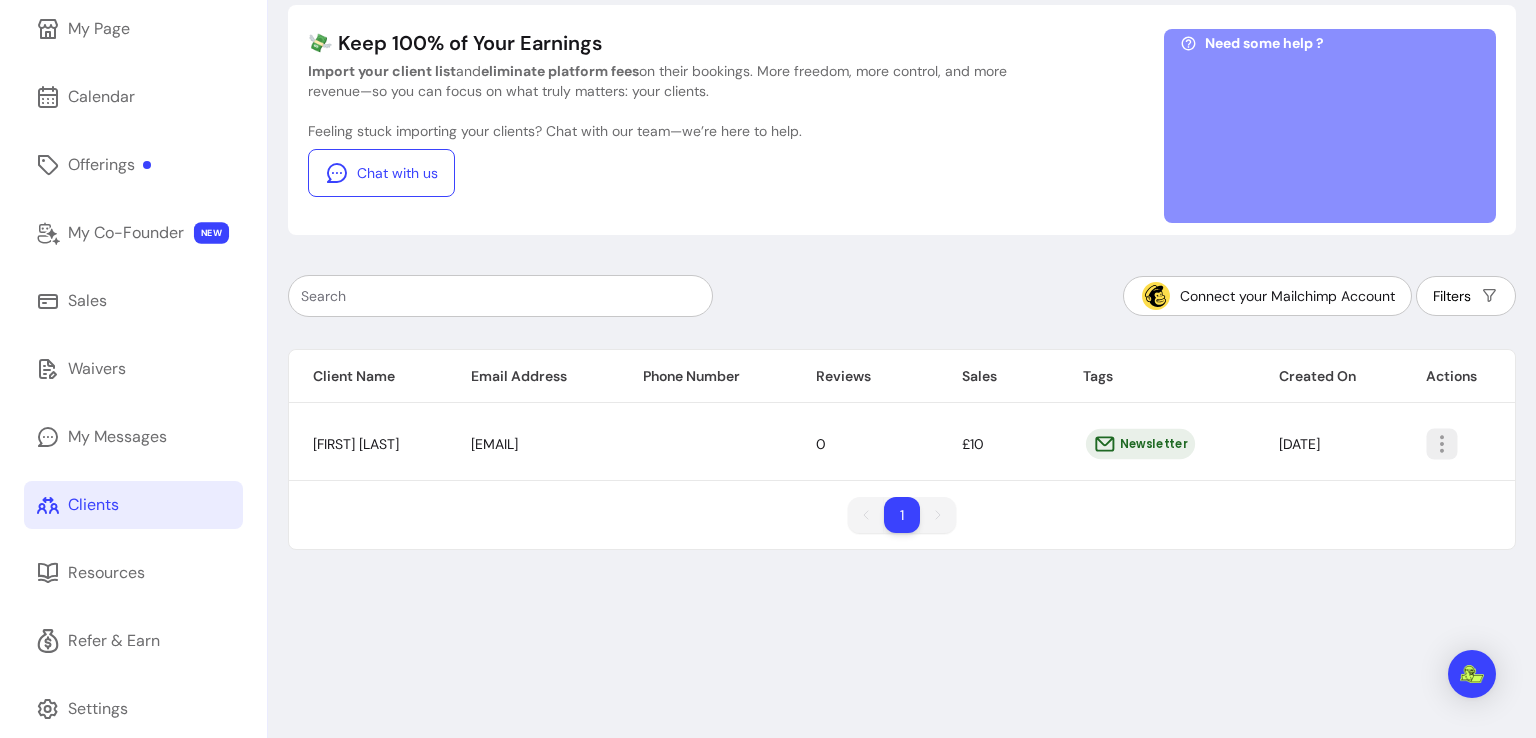 click 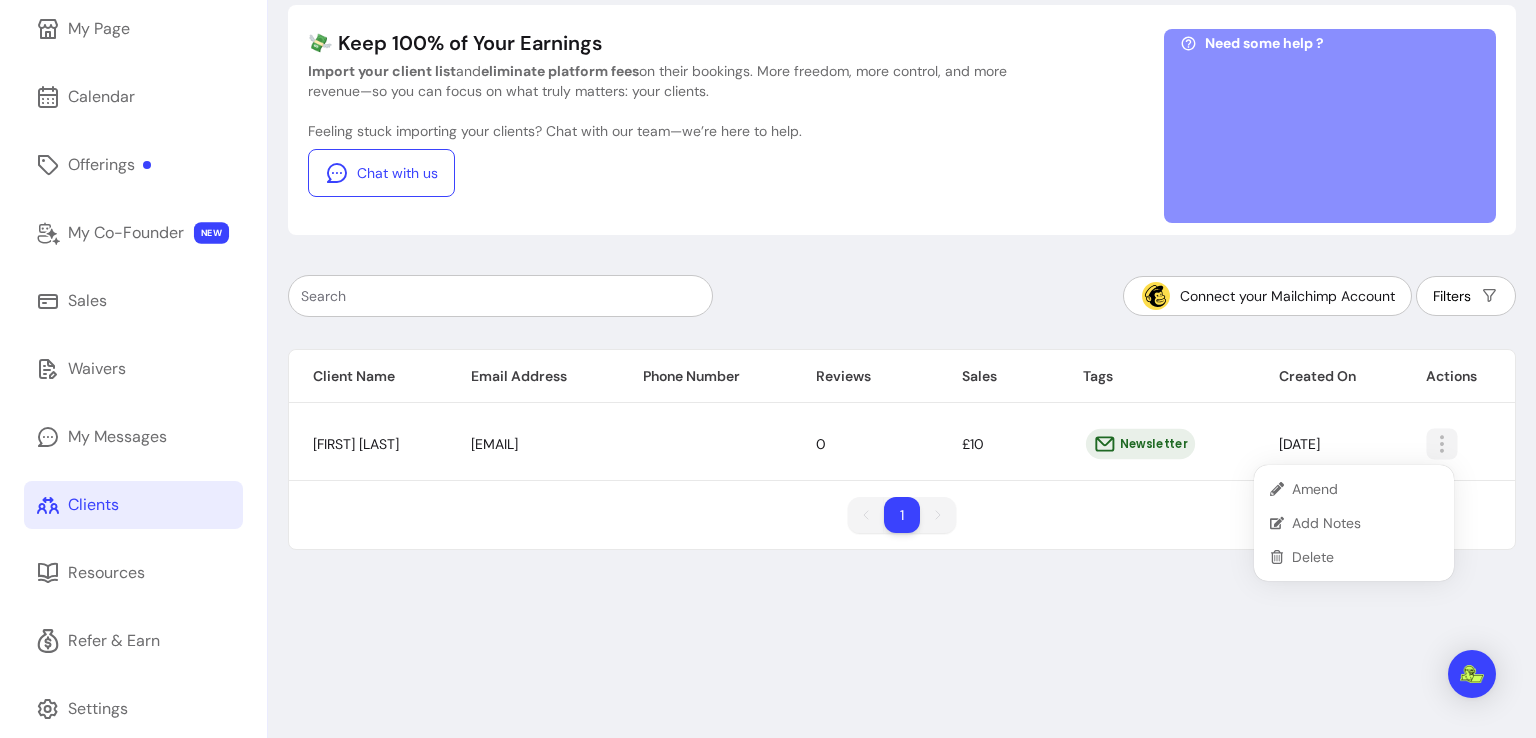 click 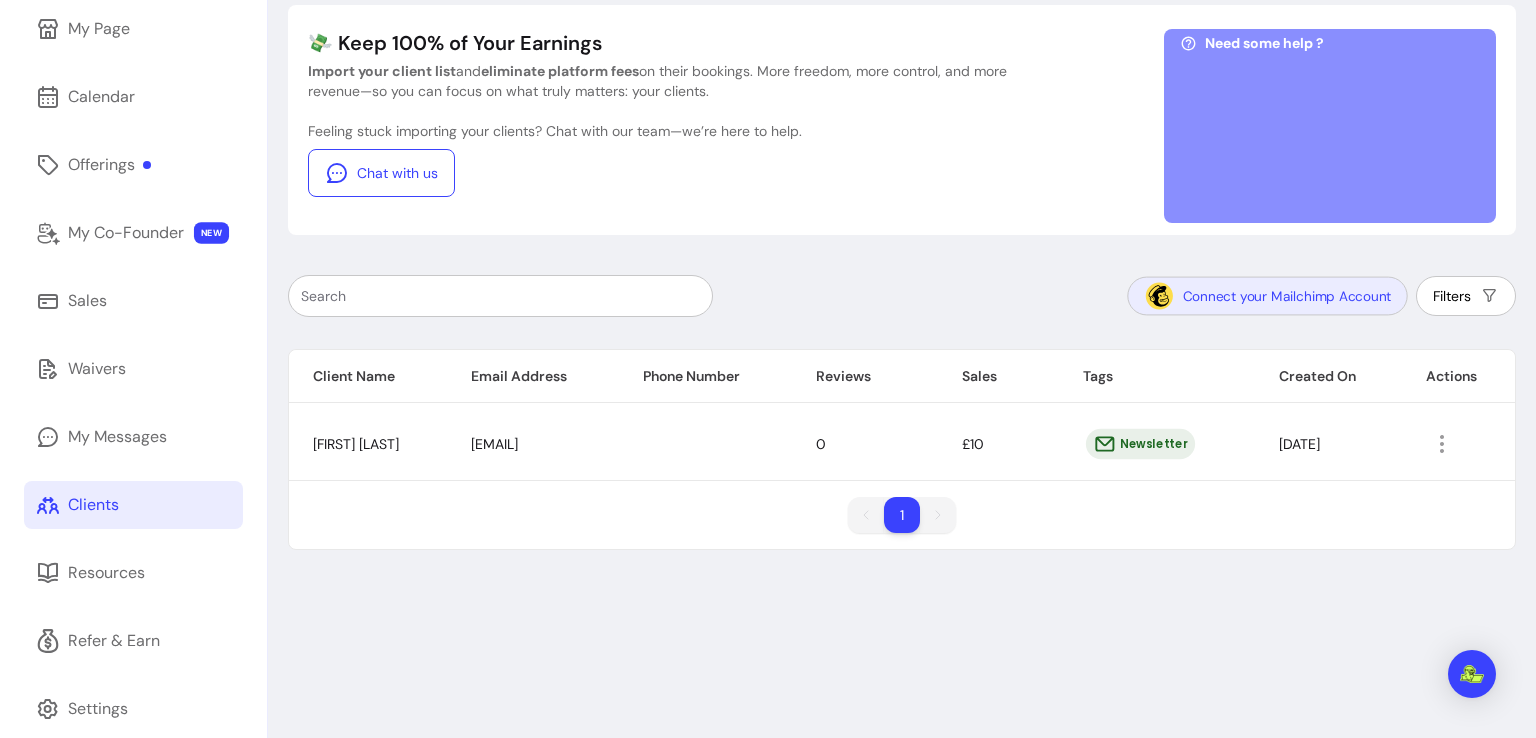 click on "Connect your Mailchimp Account" at bounding box center [1267, 296] 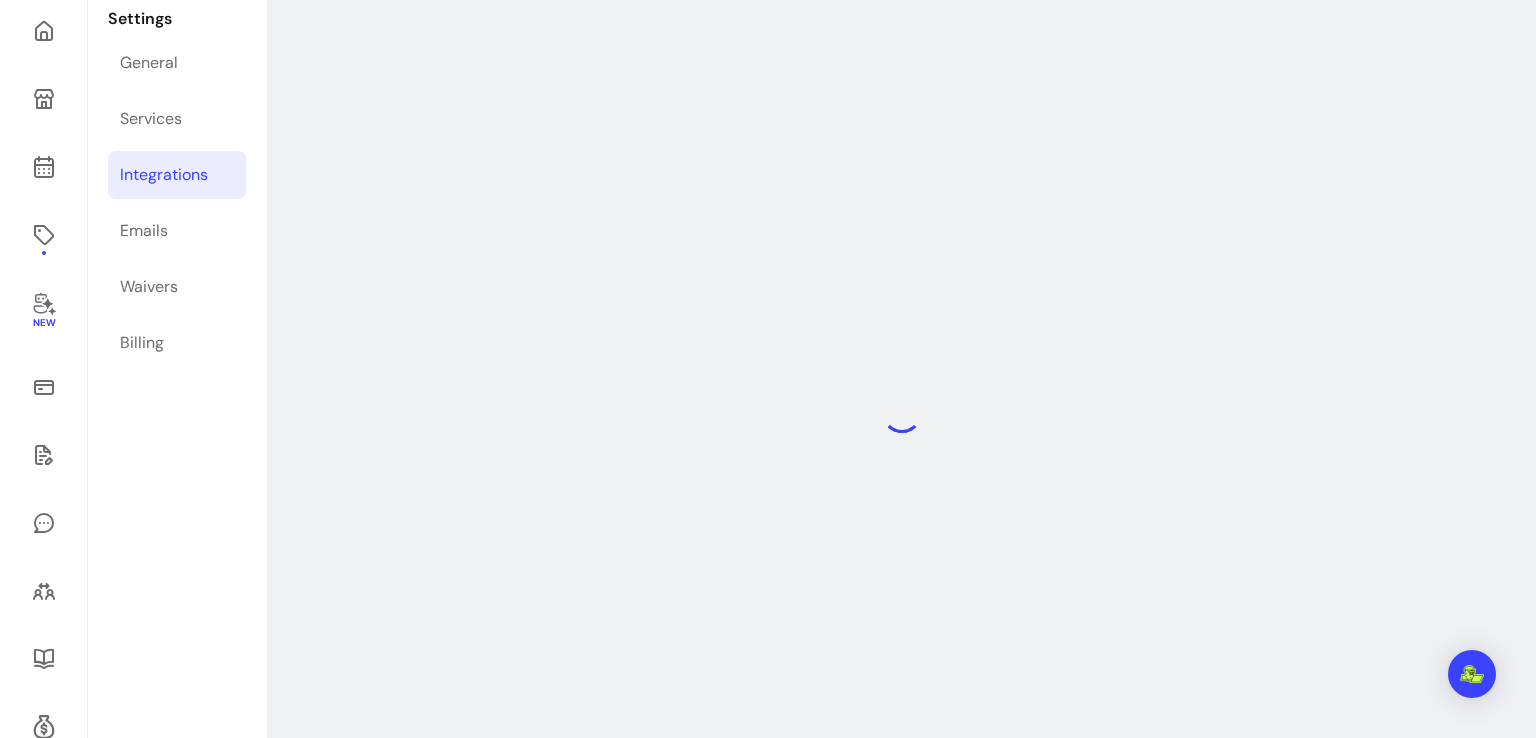 scroll, scrollTop: 96, scrollLeft: 0, axis: vertical 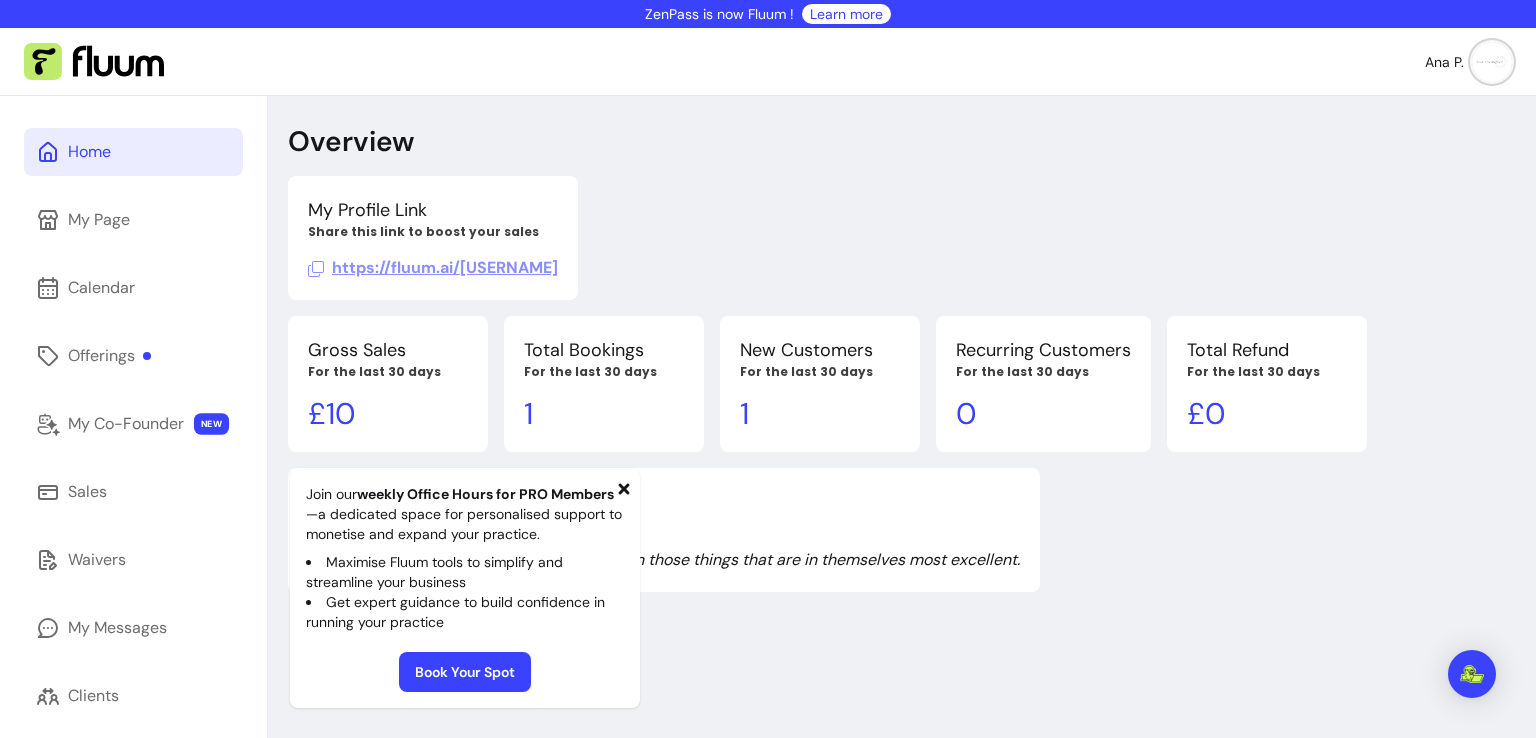 click at bounding box center [1492, 62] 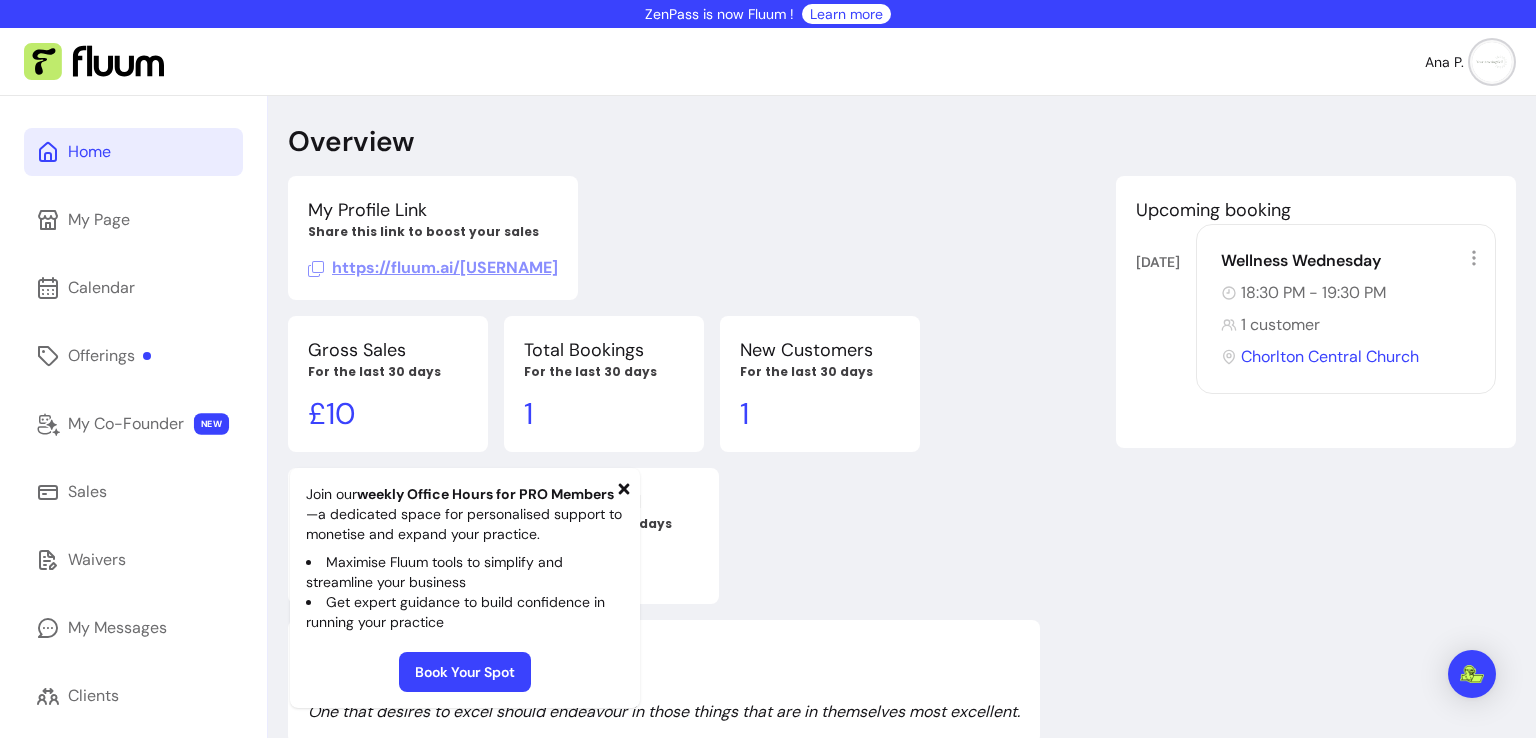 click on "https://fluum.ai/your-amazing-self" at bounding box center [433, 267] 